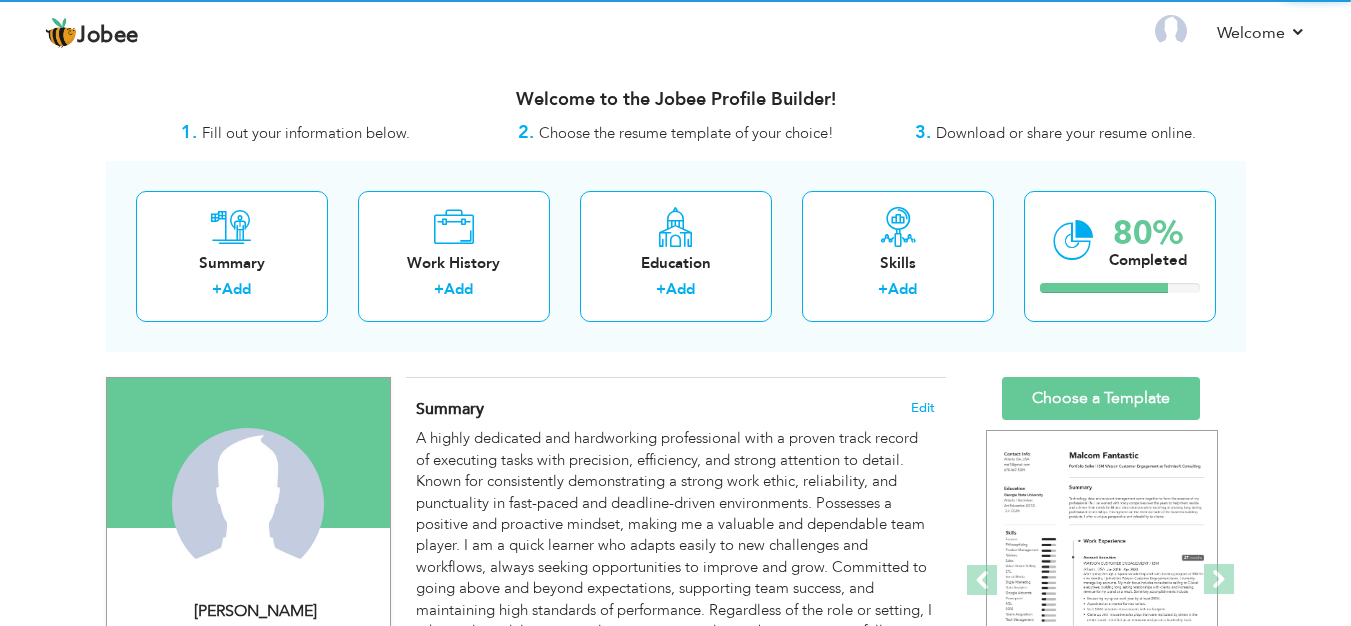 scroll, scrollTop: 0, scrollLeft: 0, axis: both 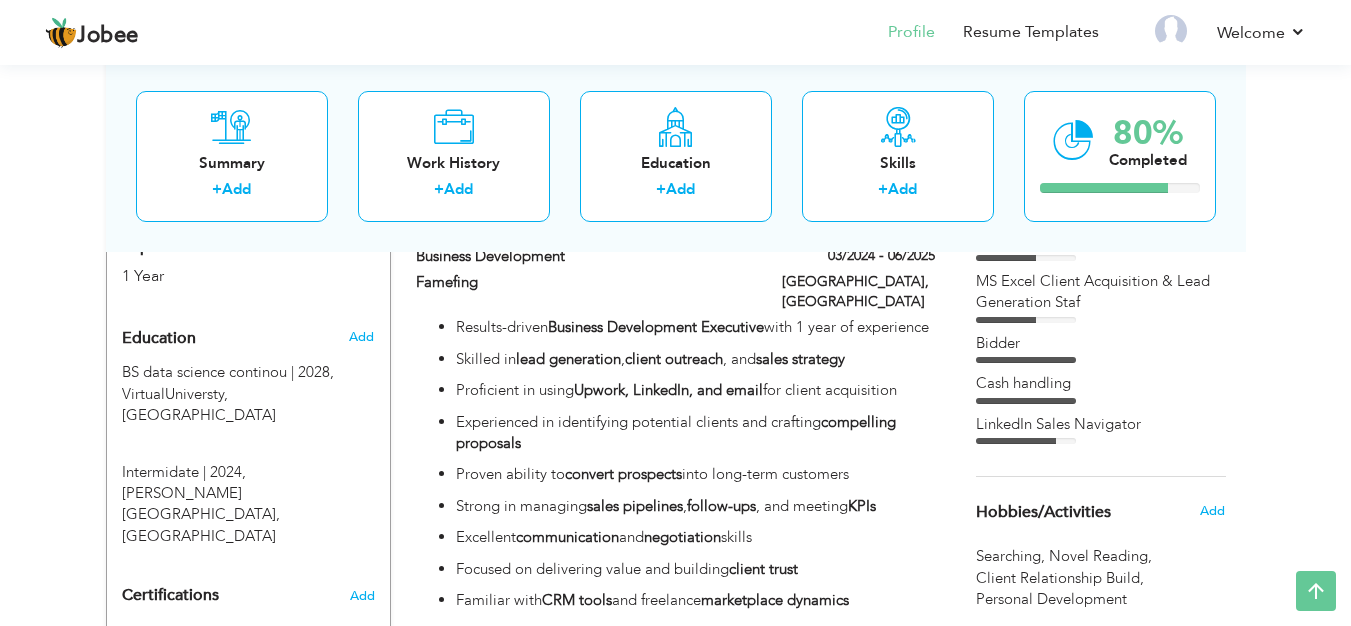click on "negotiation" at bounding box center (682, 537) 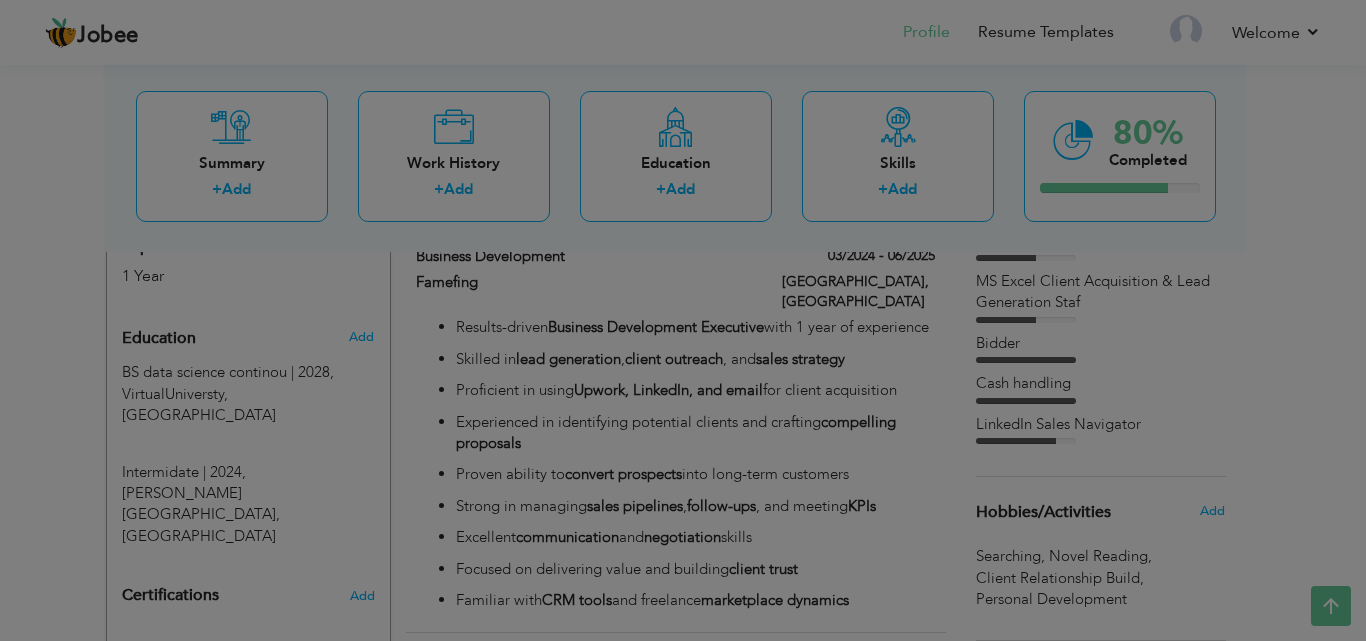 click on "compelling proposals" at bounding box center (0, 0) 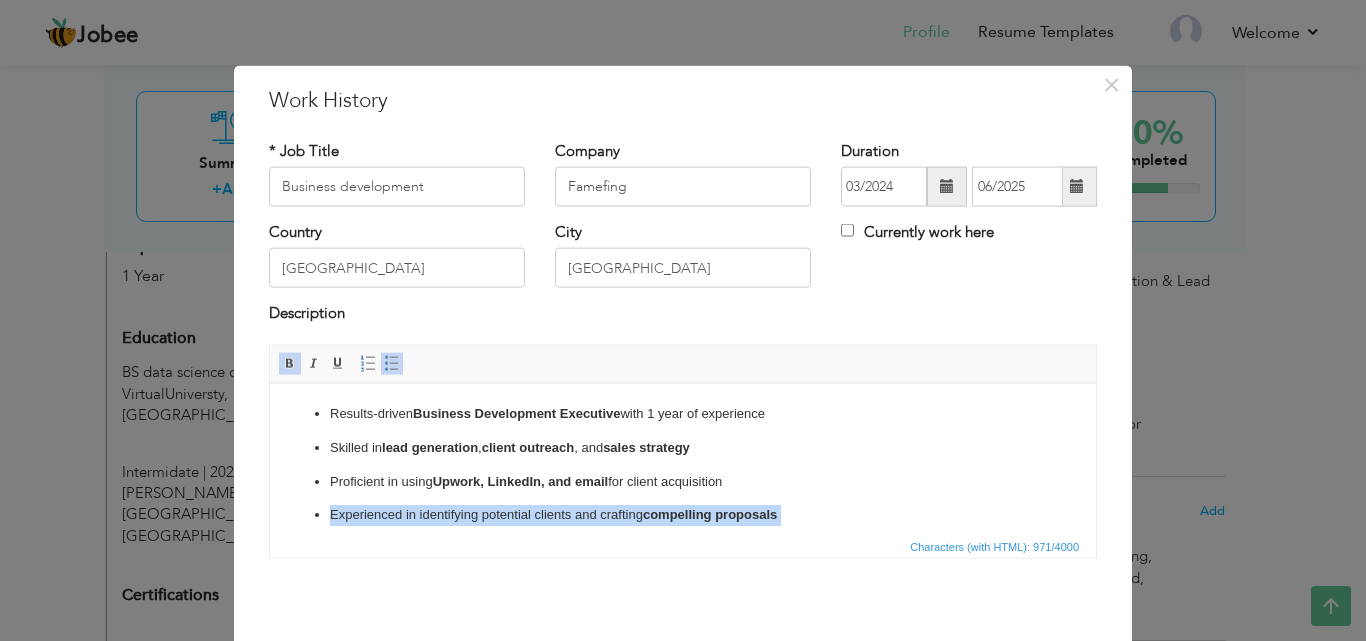 click on "compelling proposals" at bounding box center (710, 513) 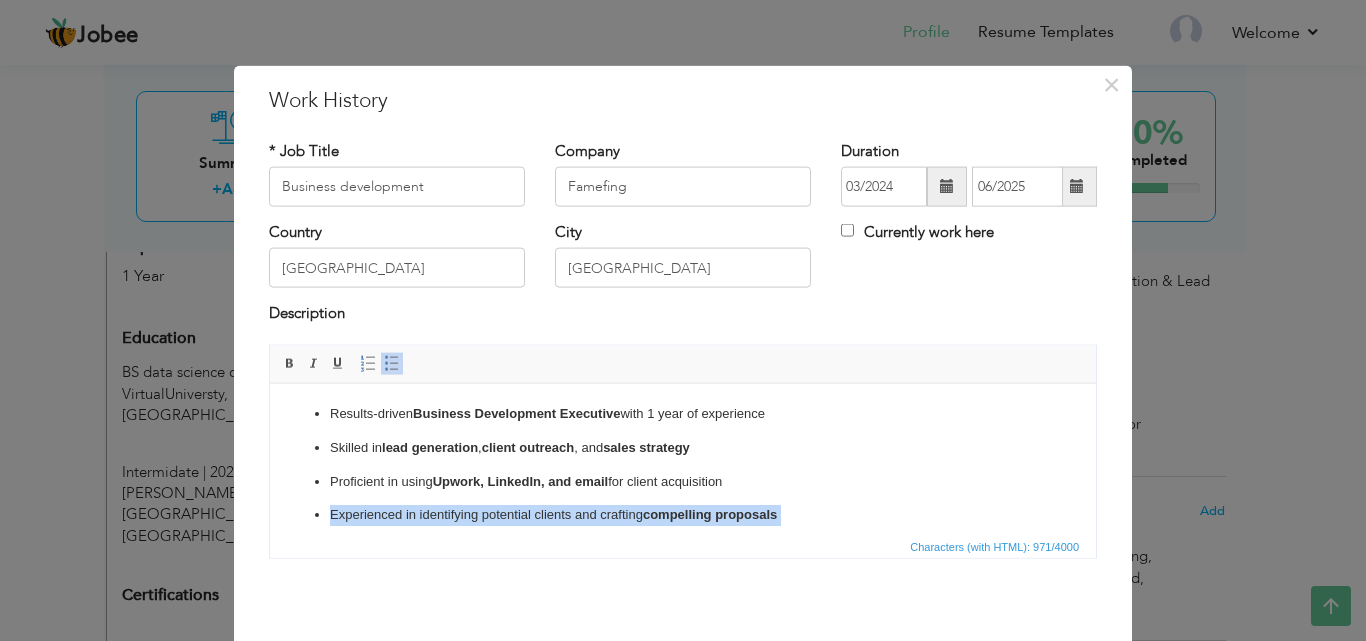 click on "compelling proposals" at bounding box center (710, 513) 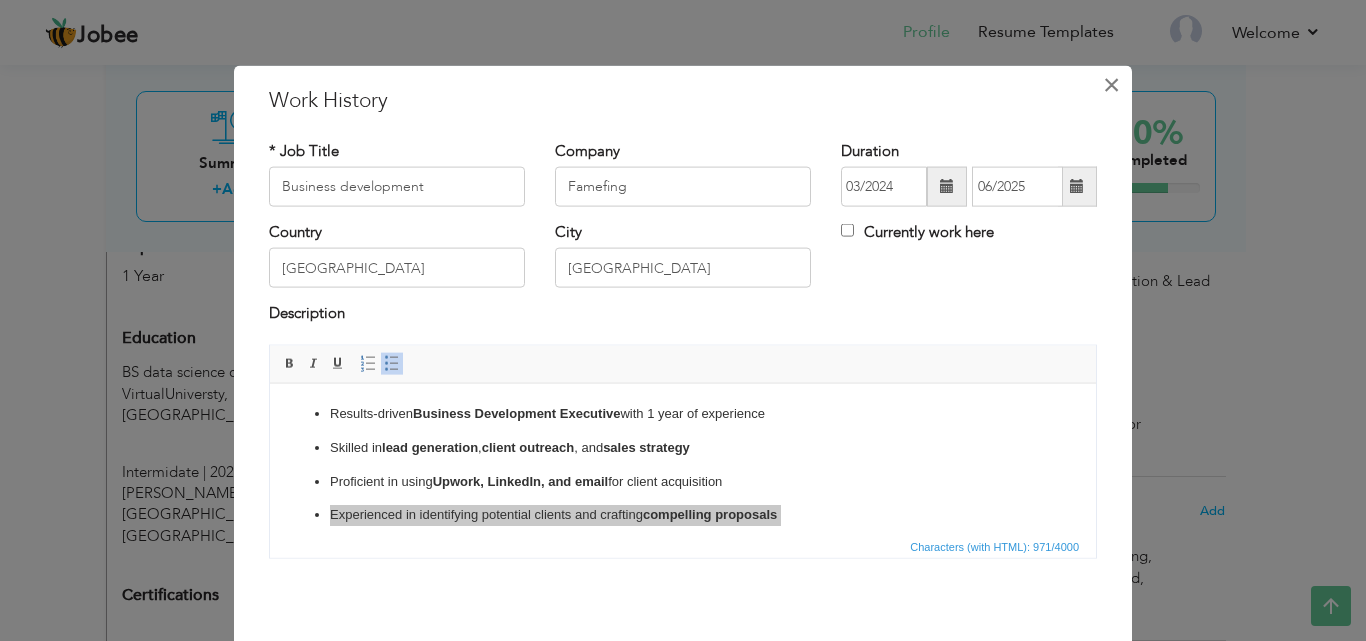 click on "×" at bounding box center (1111, 84) 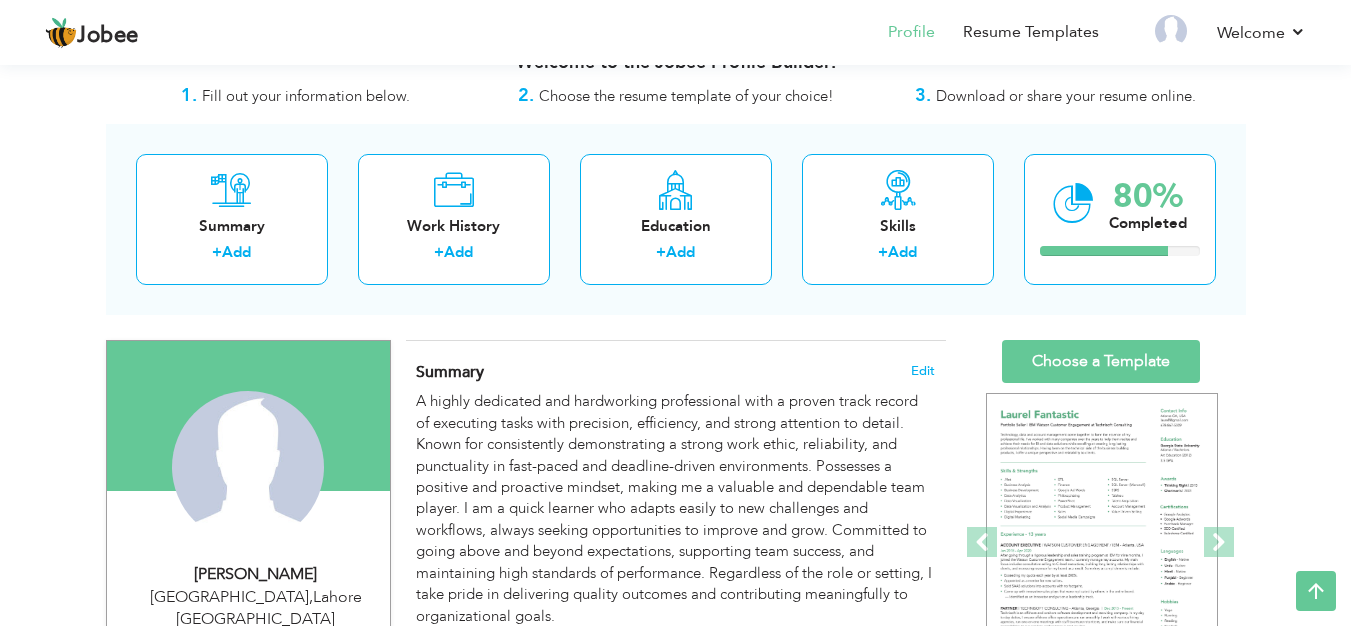 scroll, scrollTop: 0, scrollLeft: 0, axis: both 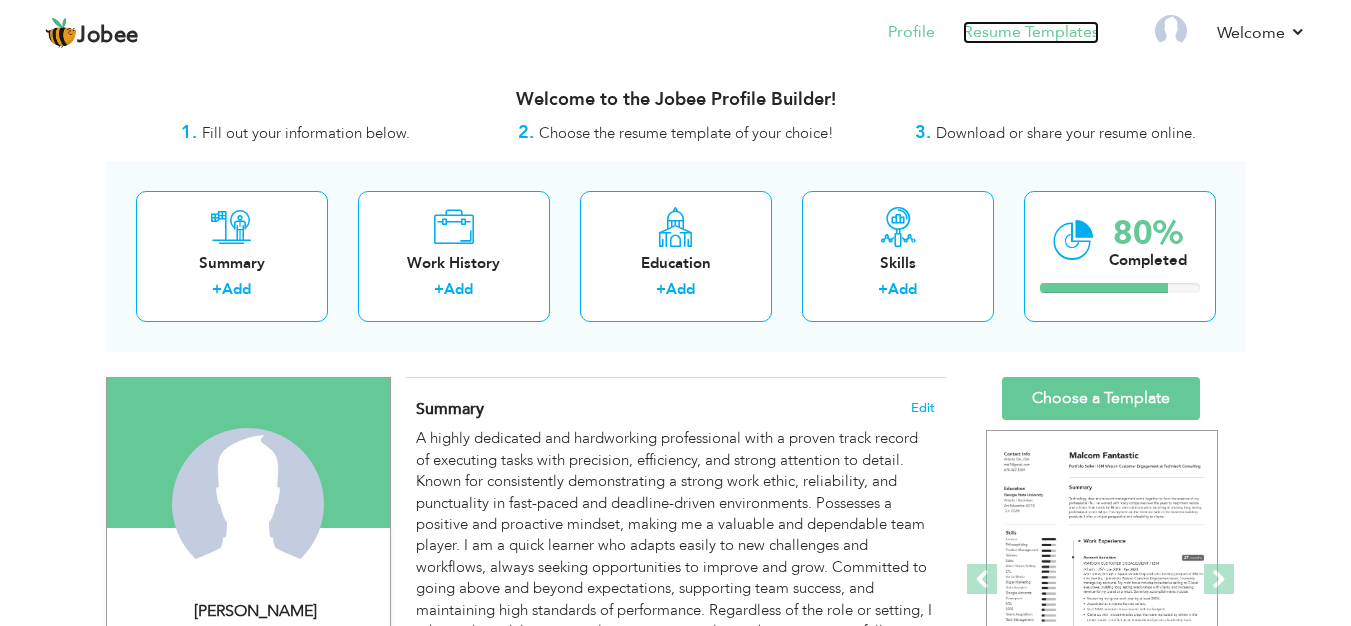 click on "Resume Templates" at bounding box center (1031, 32) 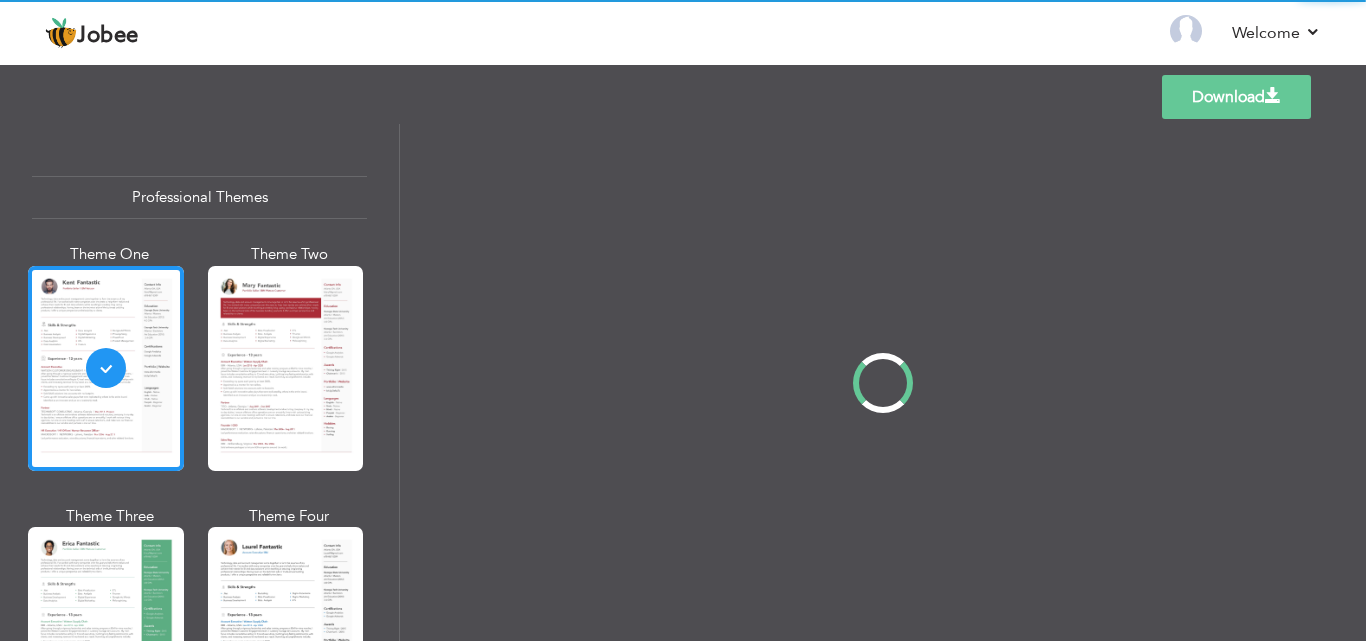 scroll, scrollTop: 0, scrollLeft: 0, axis: both 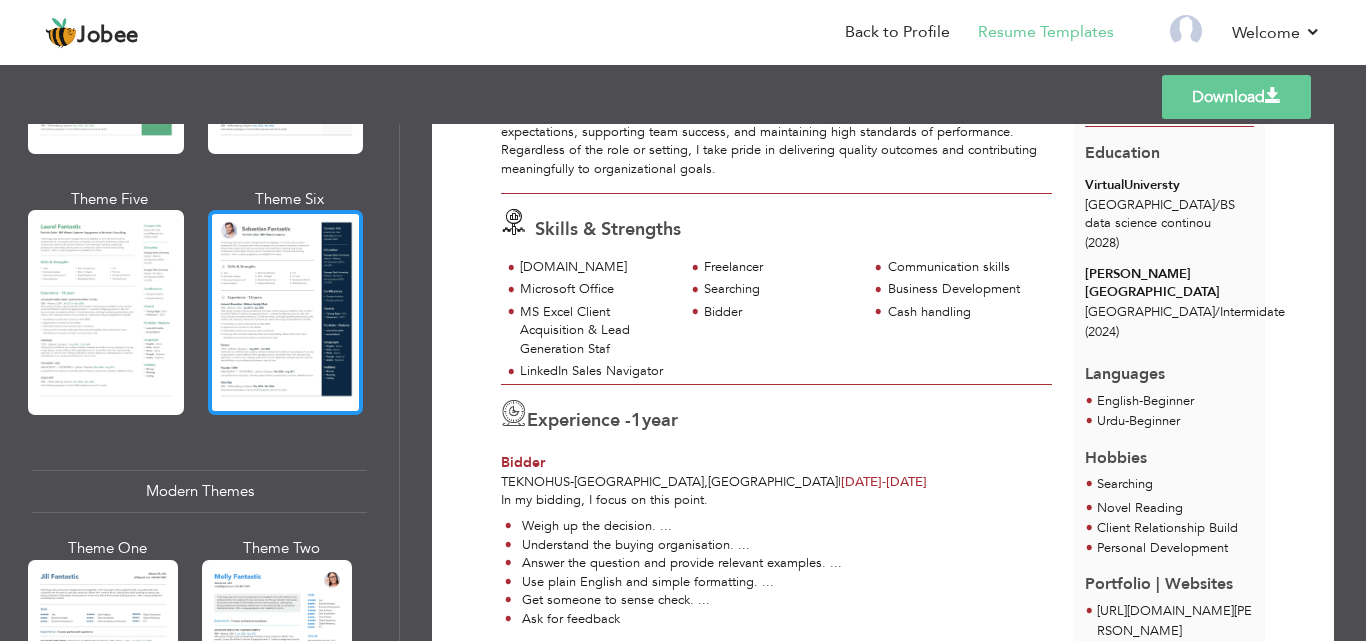 click at bounding box center (286, 312) 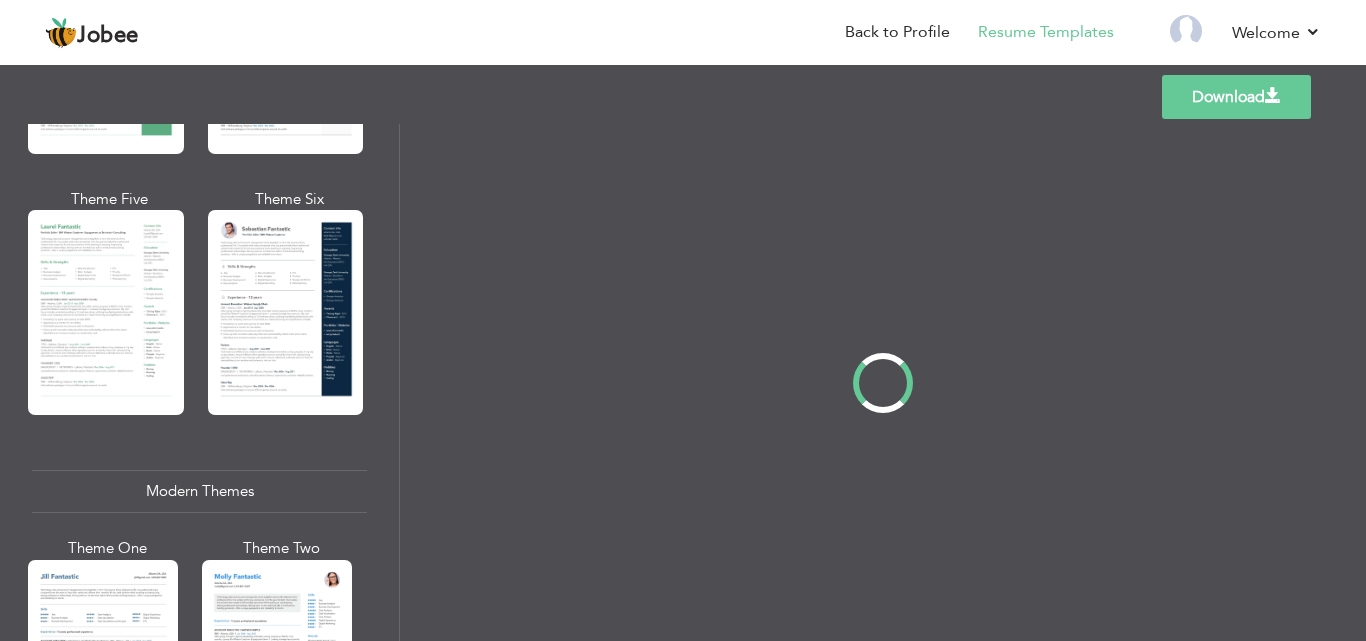 scroll, scrollTop: 0, scrollLeft: 0, axis: both 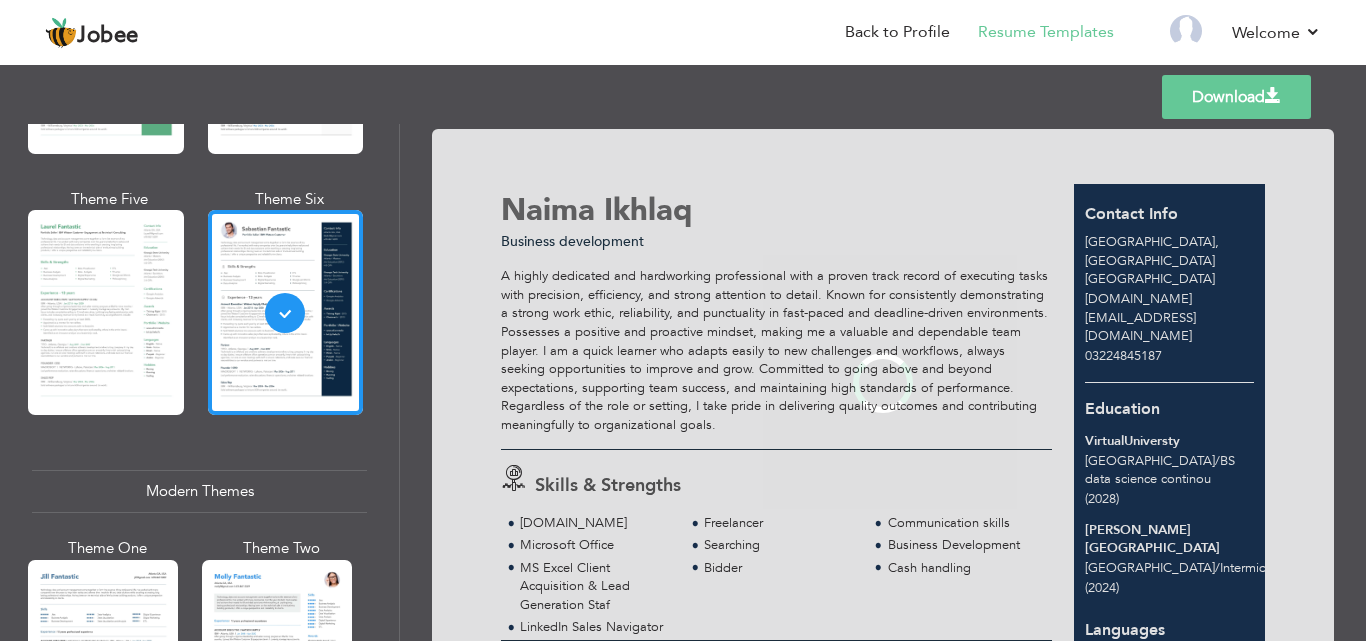 click at bounding box center [106, 312] 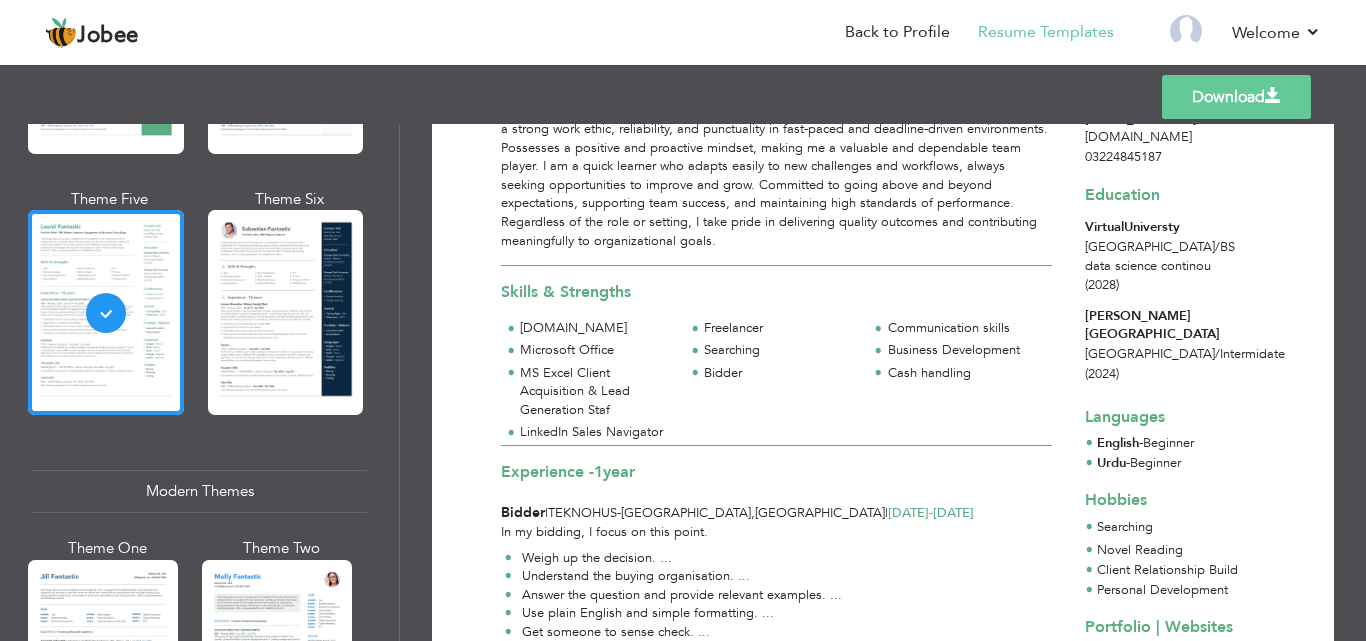 scroll, scrollTop: 186, scrollLeft: 0, axis: vertical 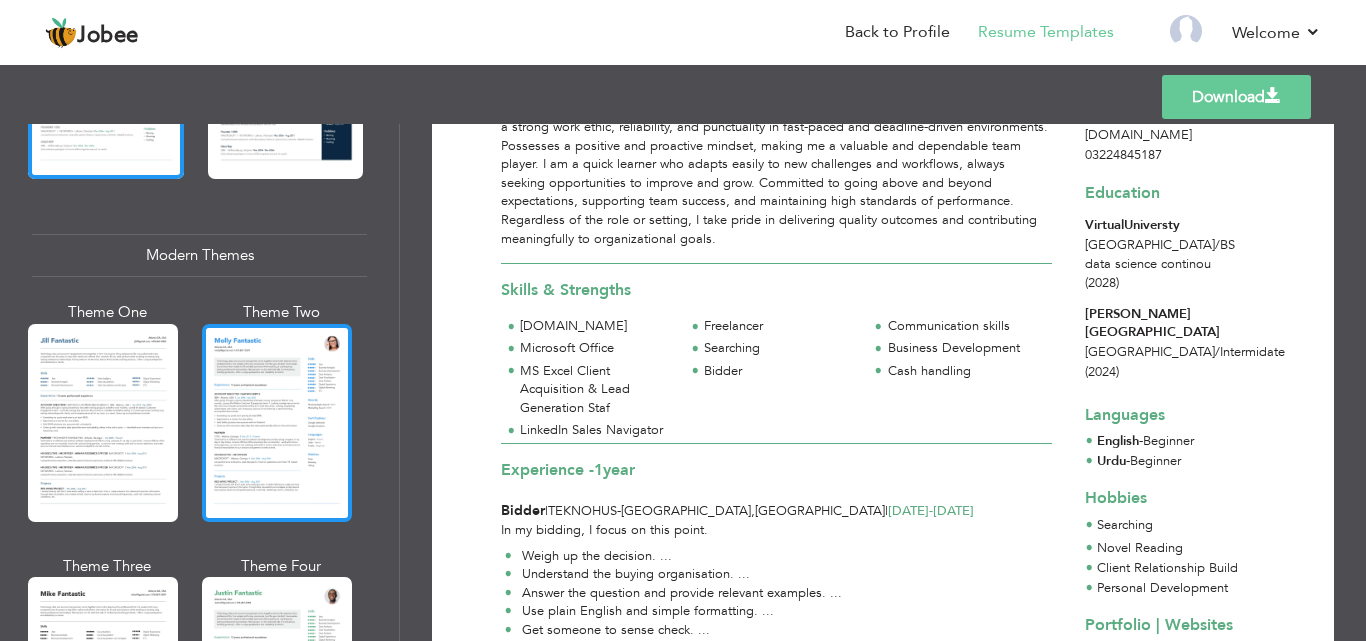 click at bounding box center [277, 423] 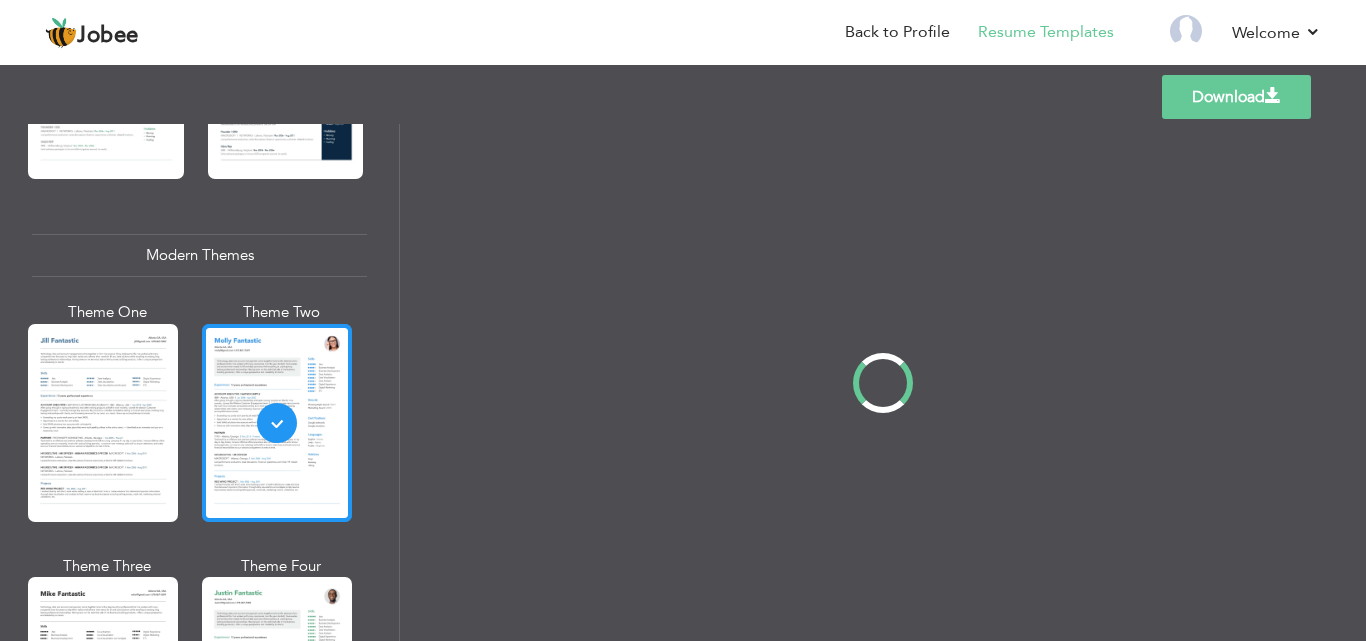 scroll, scrollTop: 0, scrollLeft: 0, axis: both 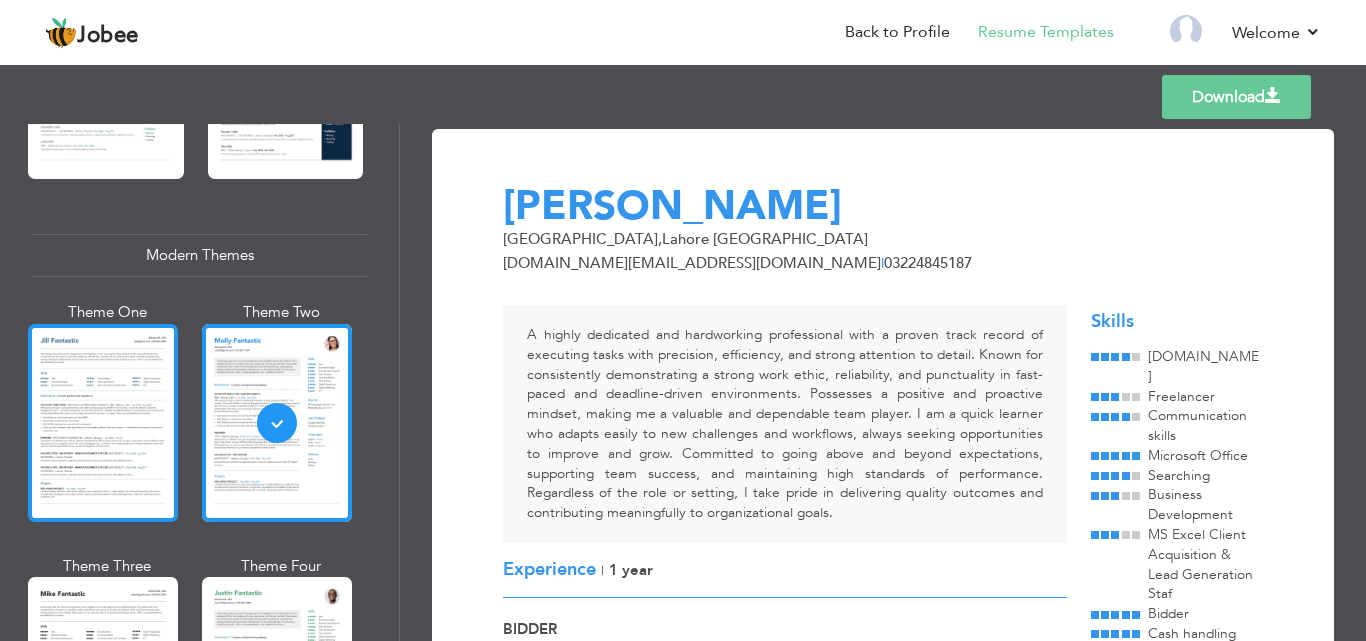 click at bounding box center [103, 423] 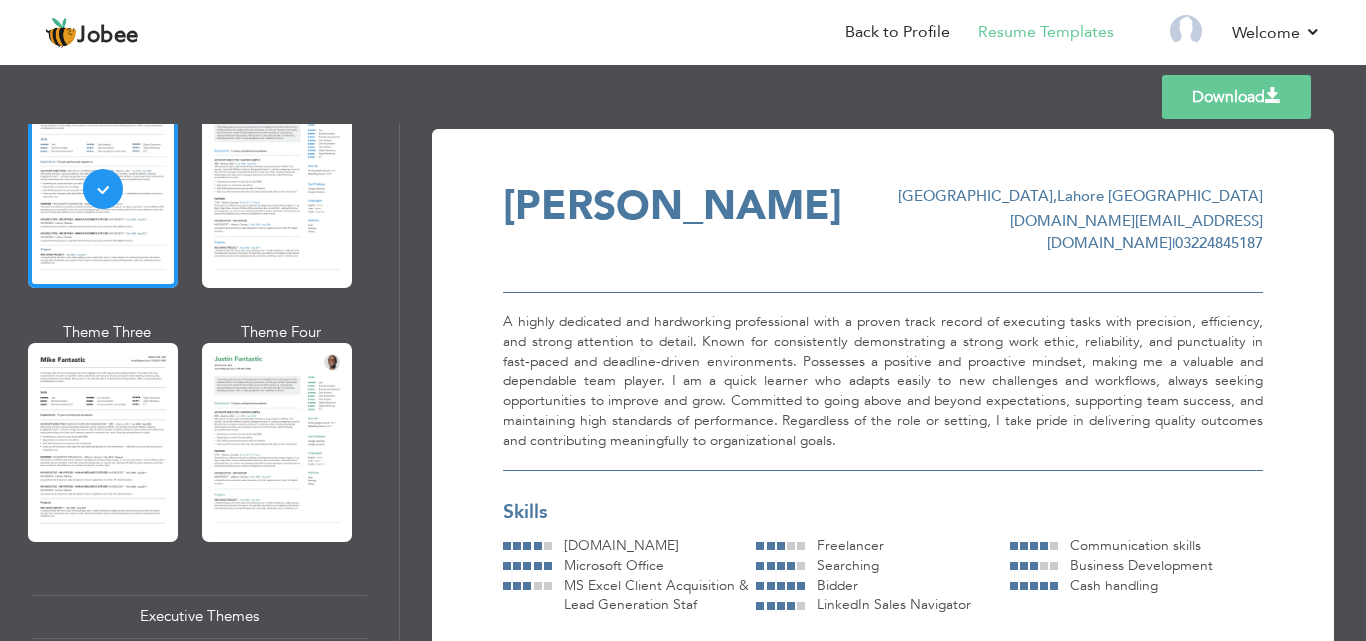 scroll, scrollTop: 1049, scrollLeft: 0, axis: vertical 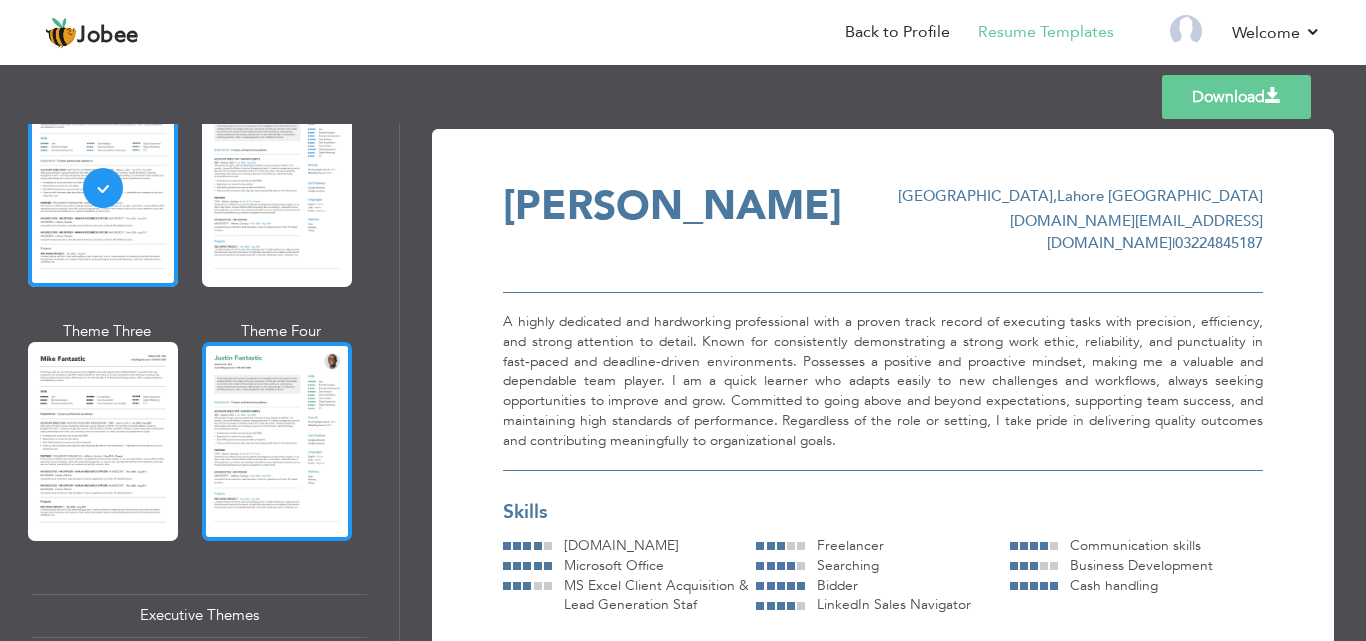 click at bounding box center [277, 441] 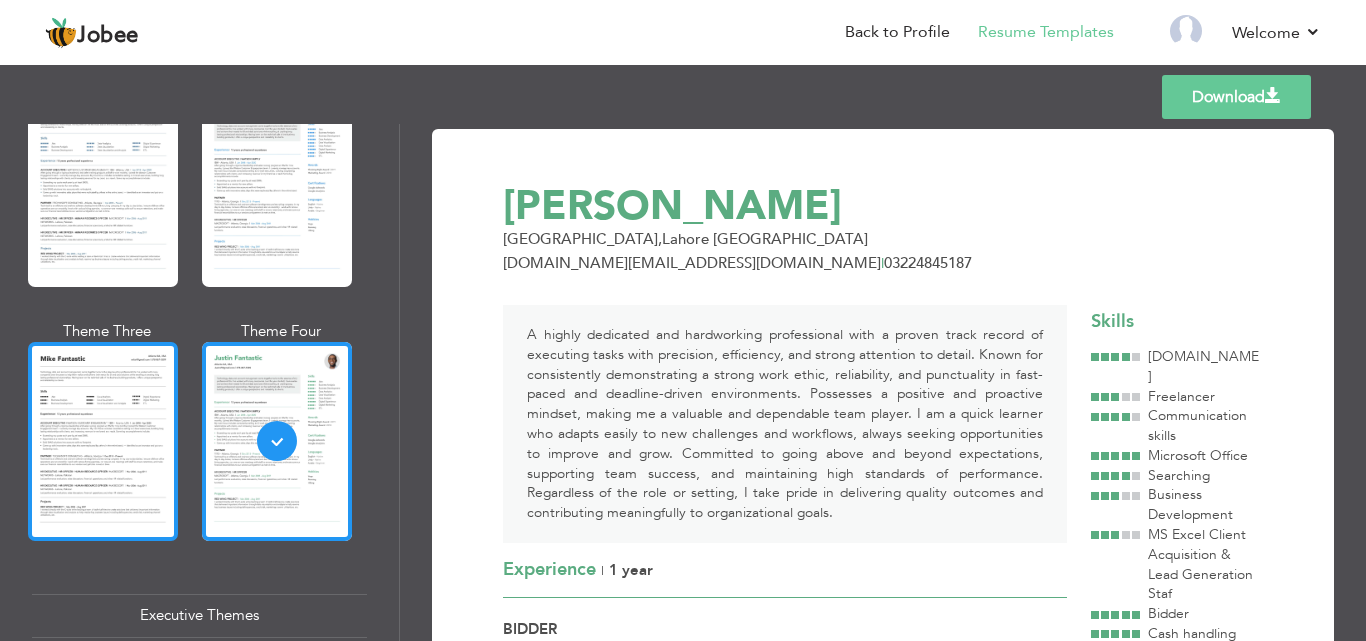 click at bounding box center (103, 441) 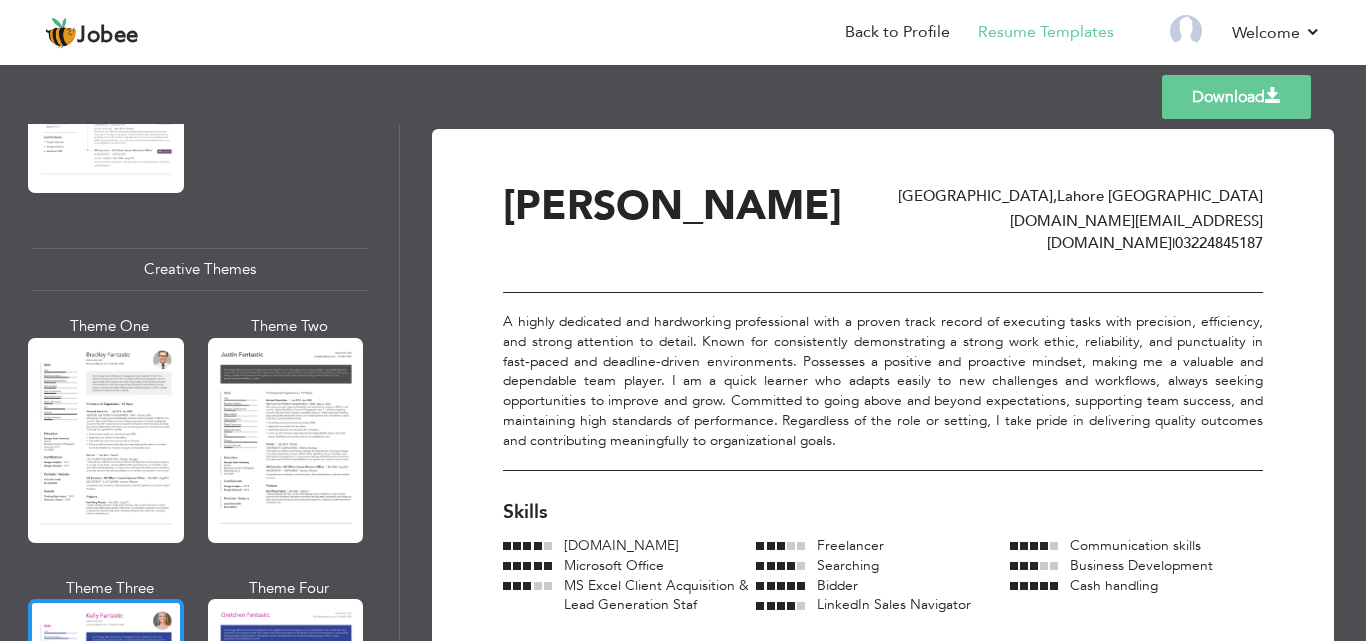 scroll, scrollTop: 2250, scrollLeft: 0, axis: vertical 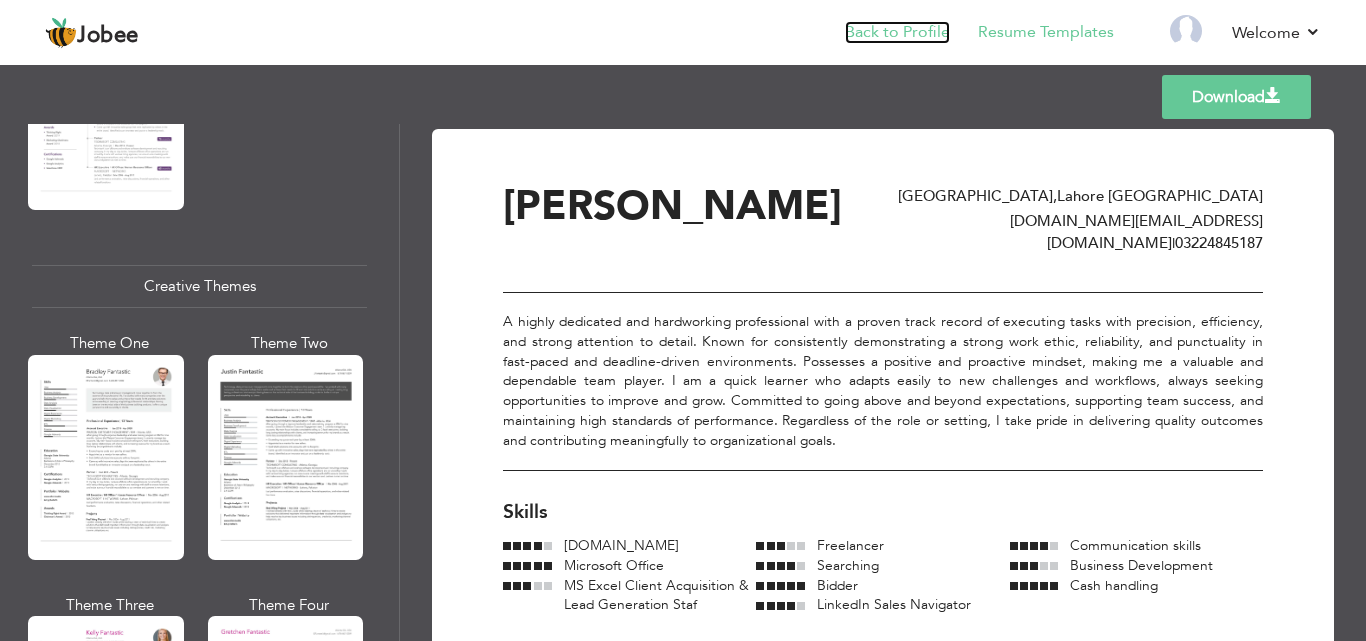 click on "Back to Profile" at bounding box center (897, 32) 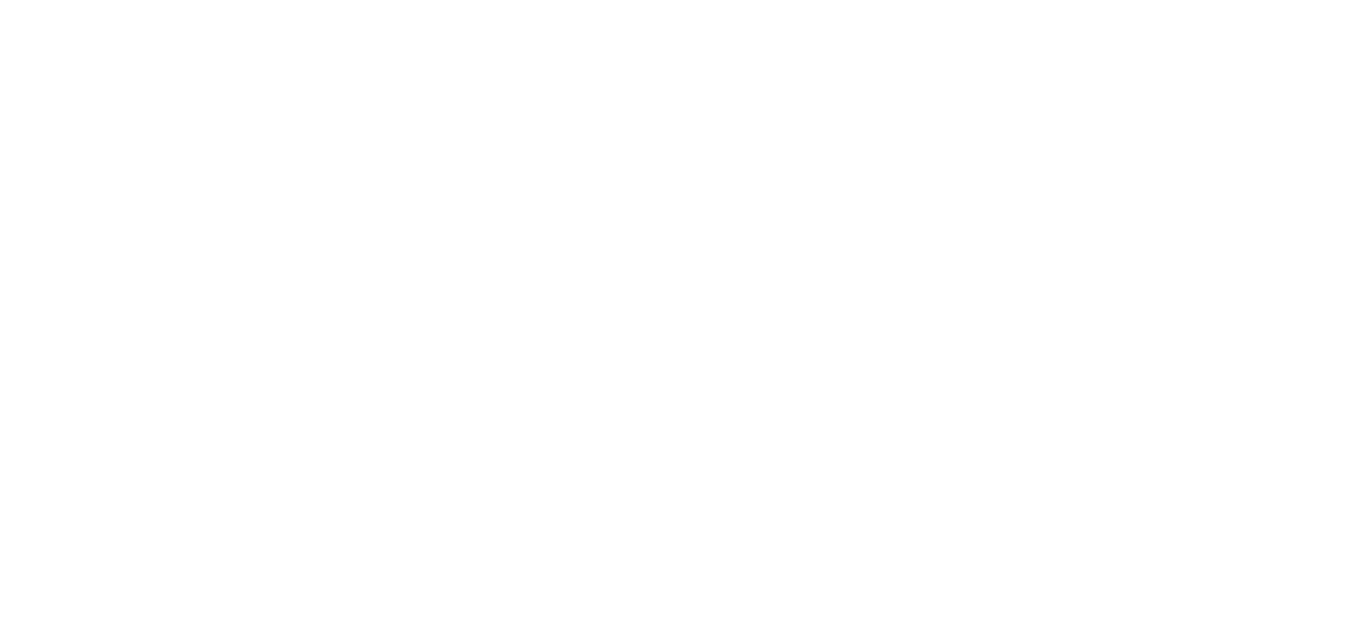 scroll, scrollTop: 0, scrollLeft: 0, axis: both 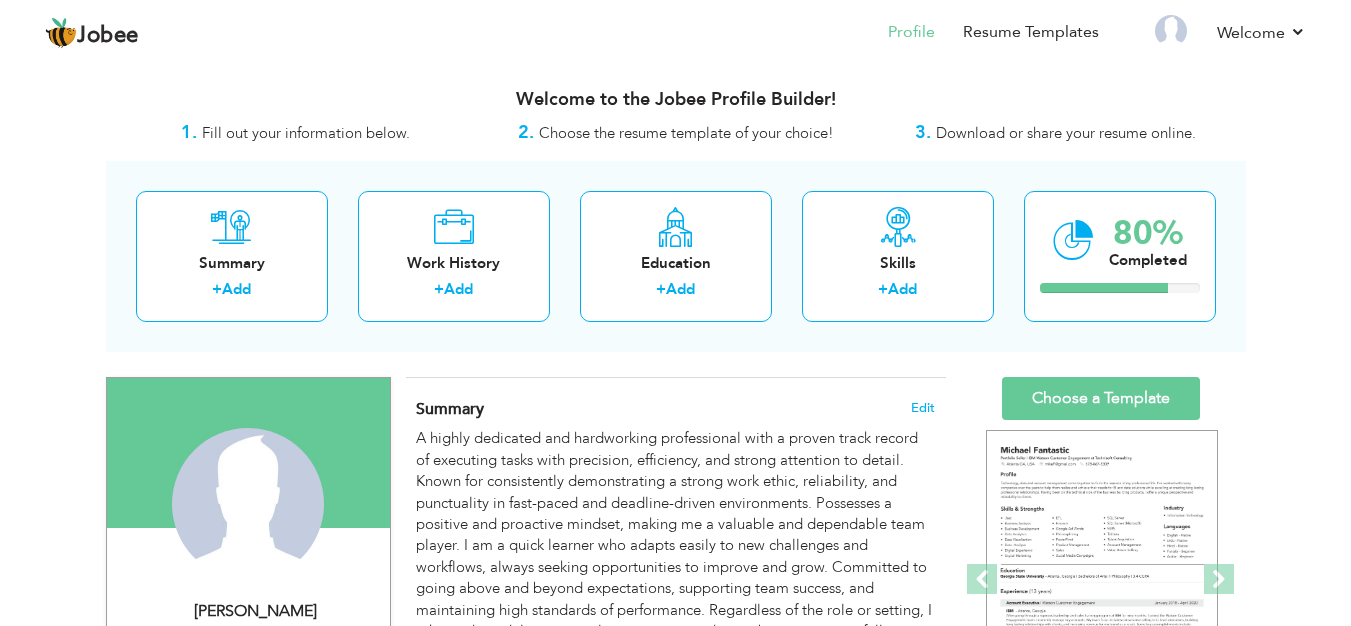 drag, startPoint x: 798, startPoint y: 364, endPoint x: 702, endPoint y: 356, distance: 96.332756 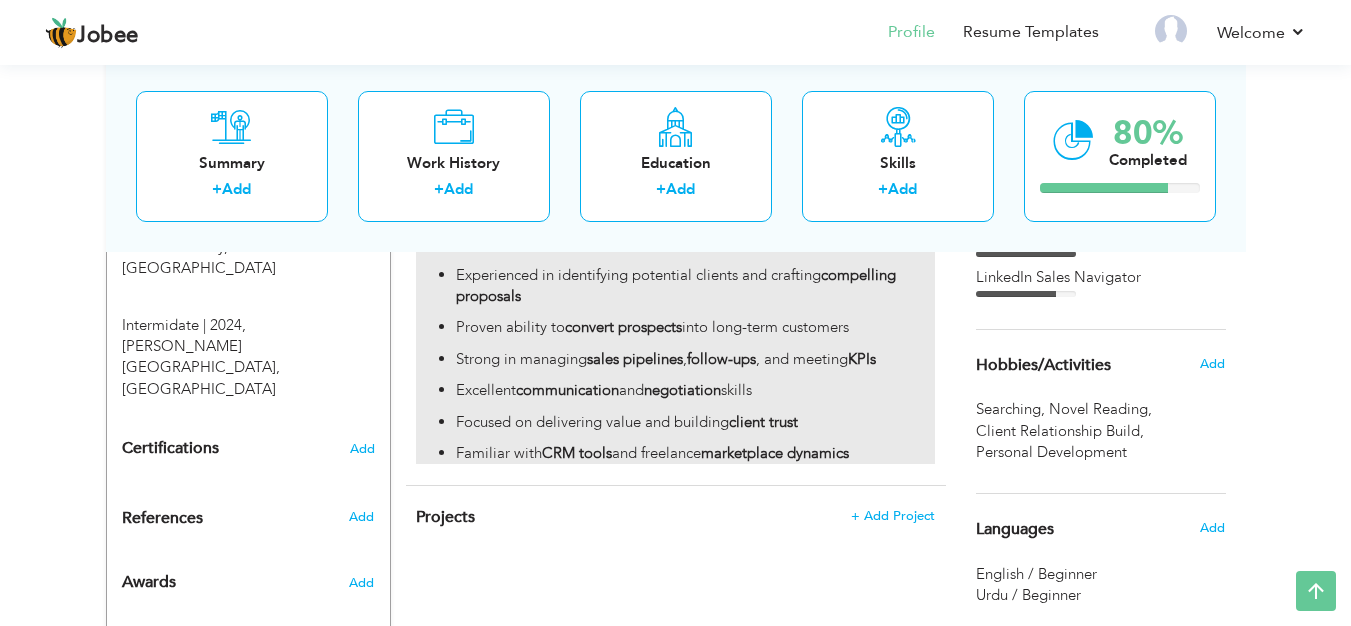 scroll, scrollTop: 977, scrollLeft: 35, axis: both 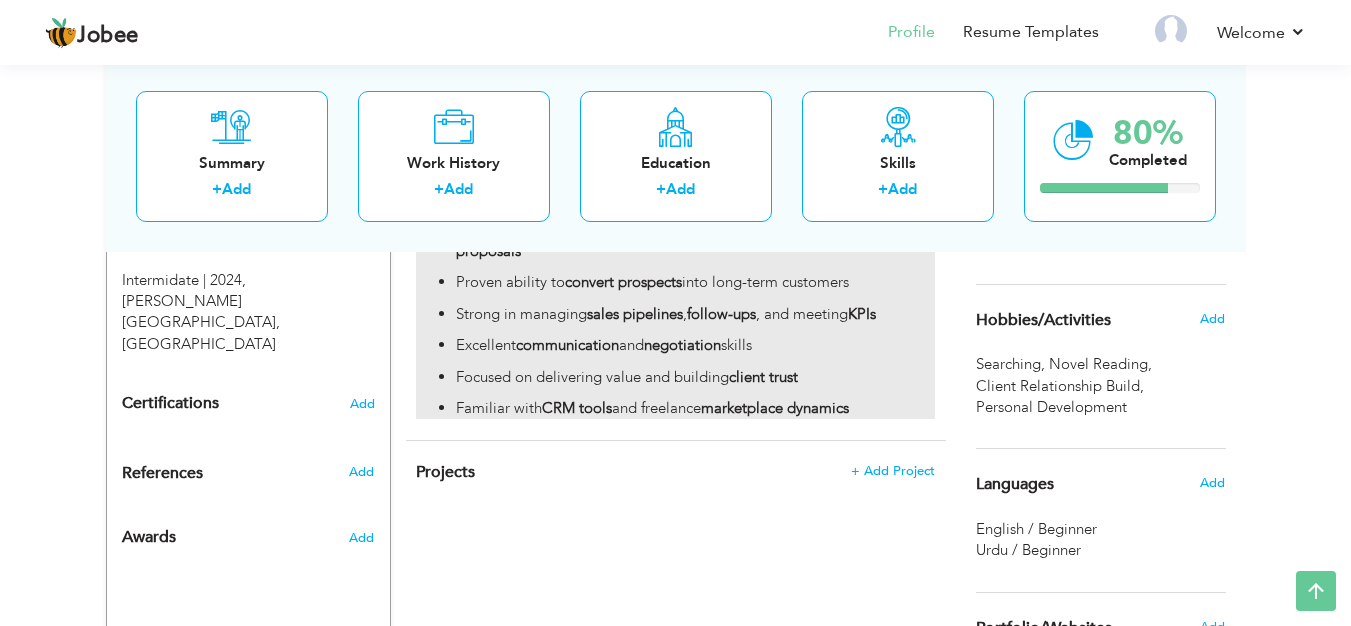 click on "communication" at bounding box center [567, 345] 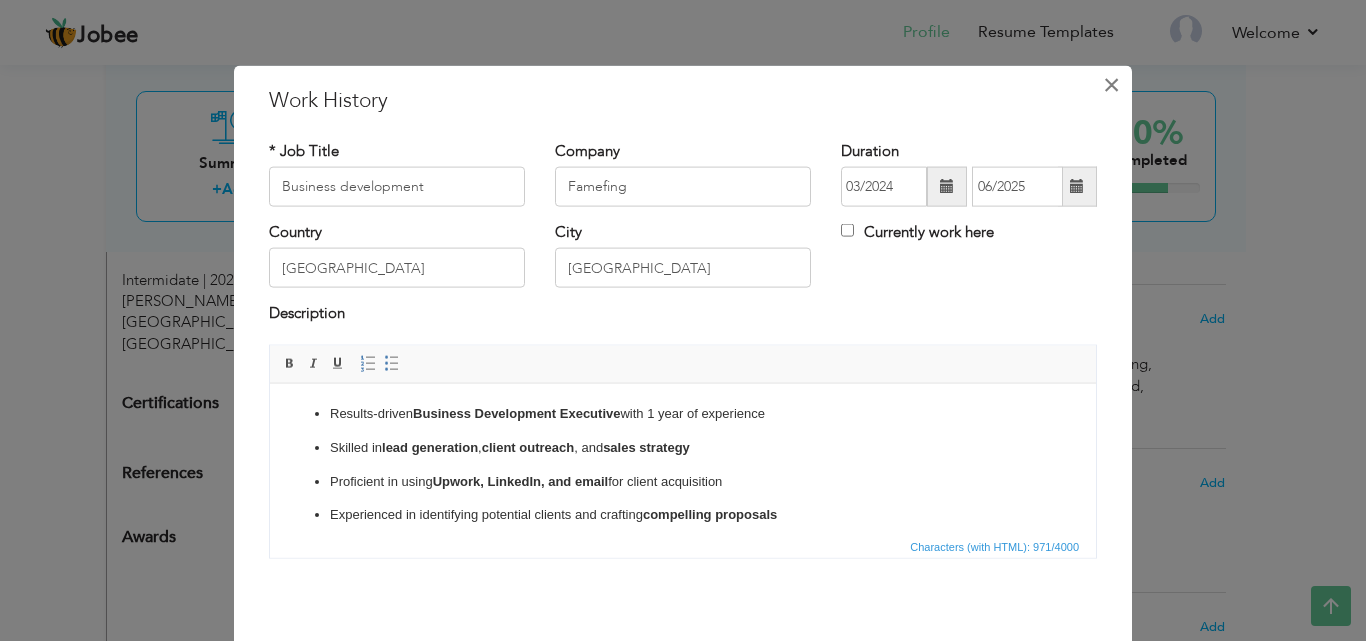 click on "×" at bounding box center [1111, 84] 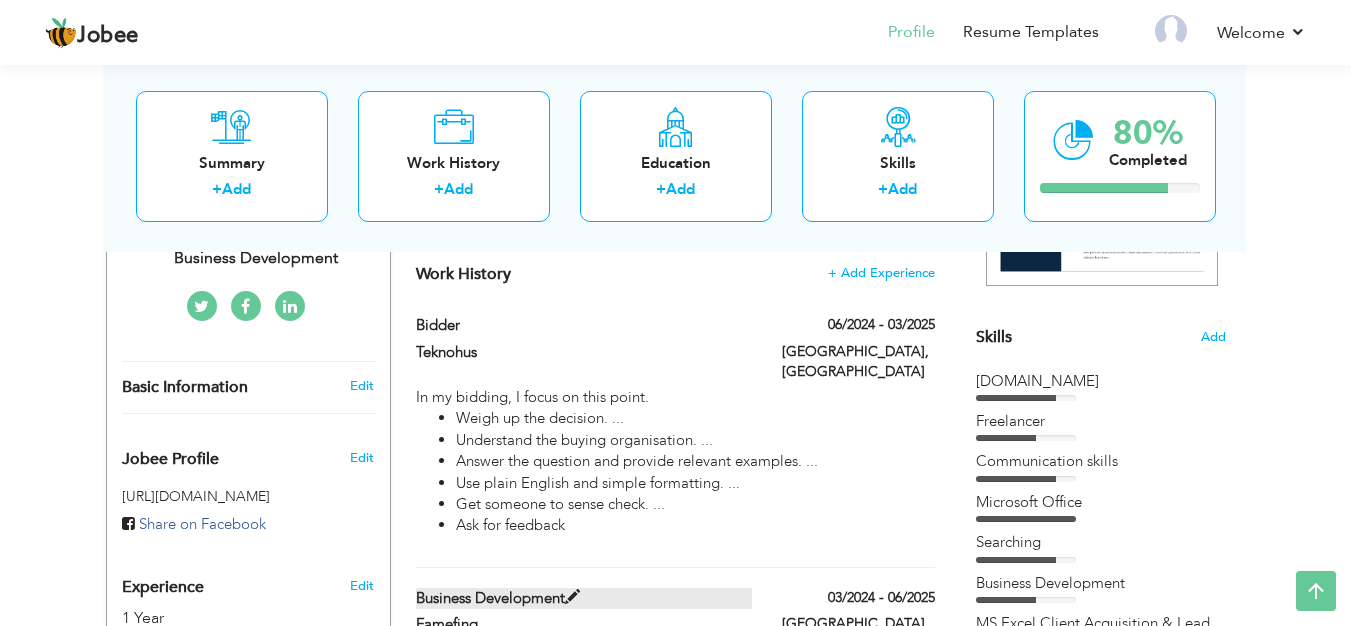 scroll, scrollTop: 432, scrollLeft: 35, axis: both 